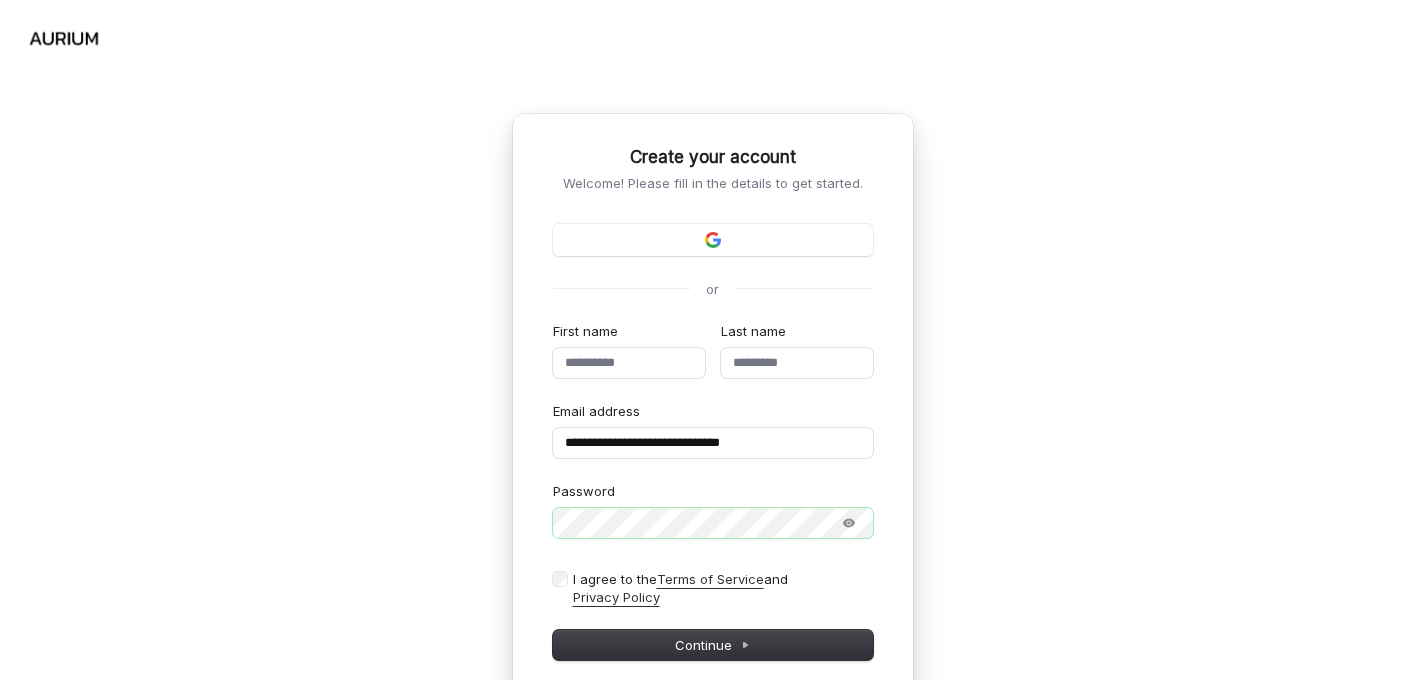 scroll, scrollTop: 0, scrollLeft: 0, axis: both 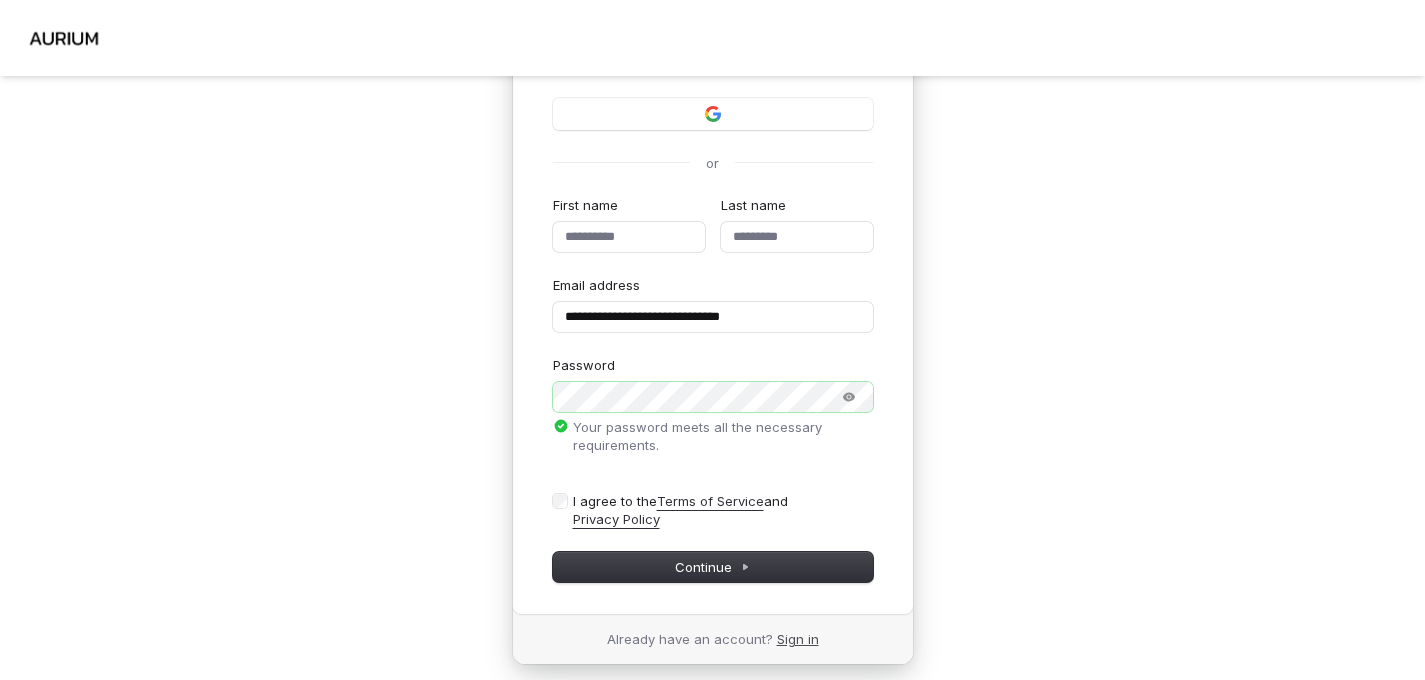 click on "Sign in" at bounding box center [798, 639] 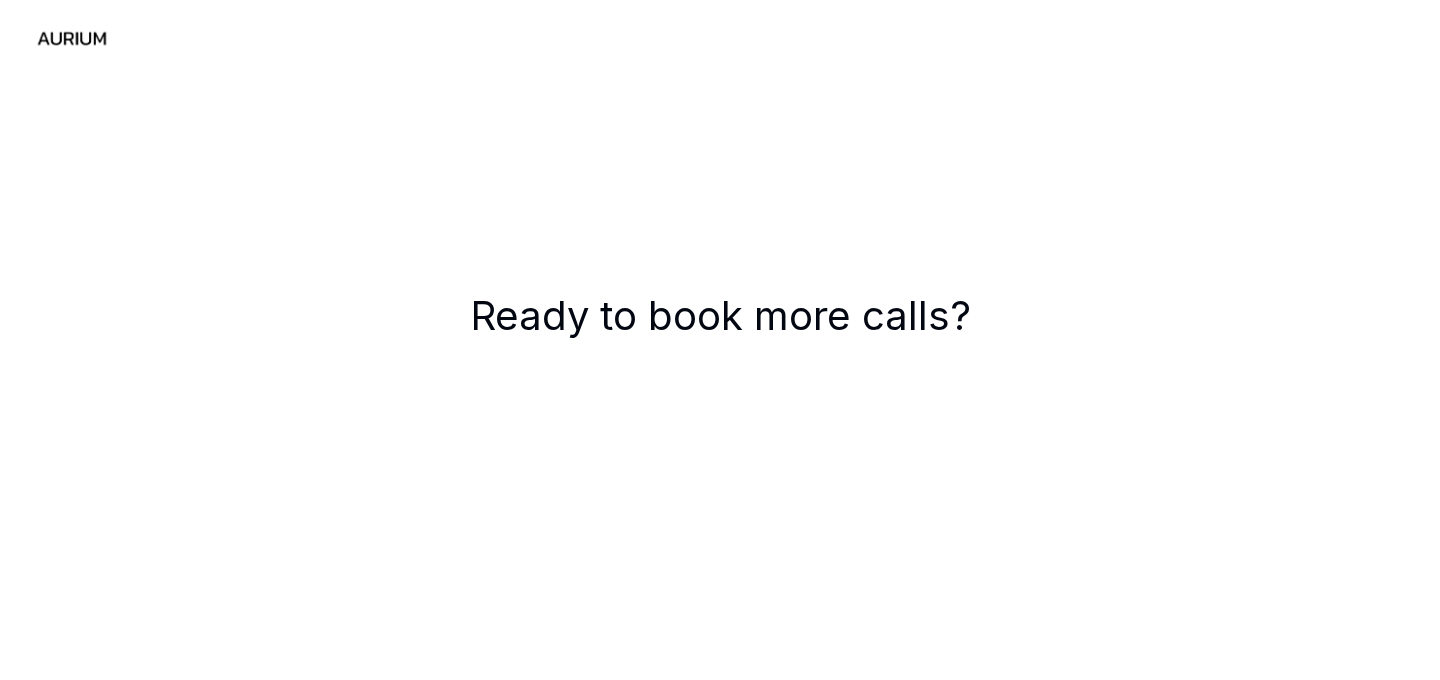scroll, scrollTop: 0, scrollLeft: 0, axis: both 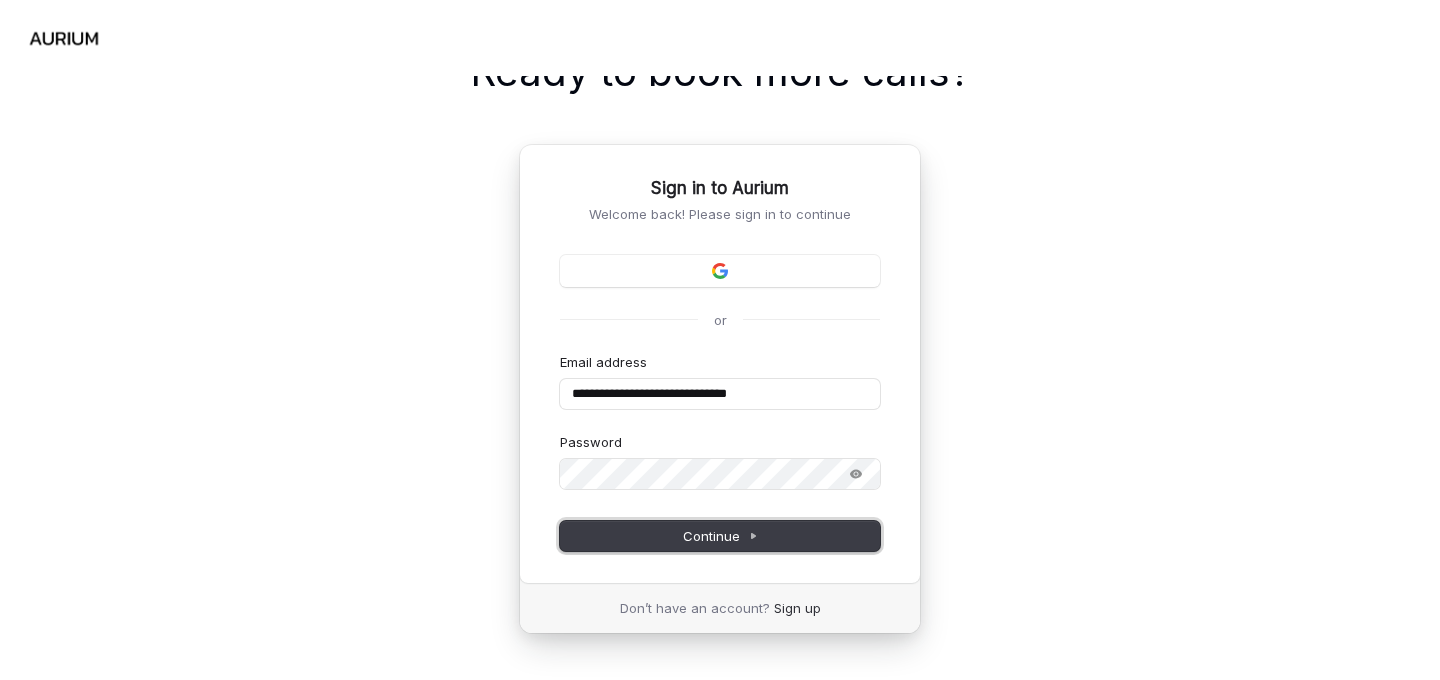 click on "Continue" at bounding box center (720, 536) 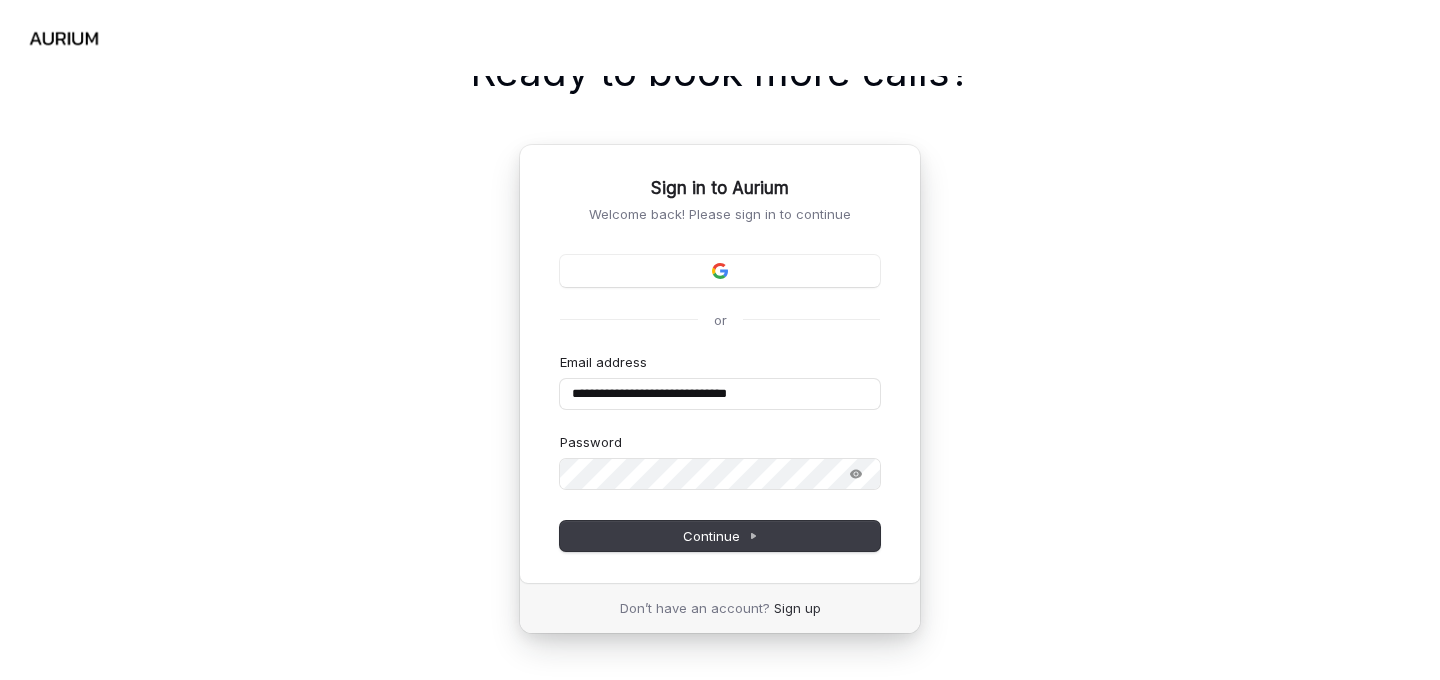 type on "**********" 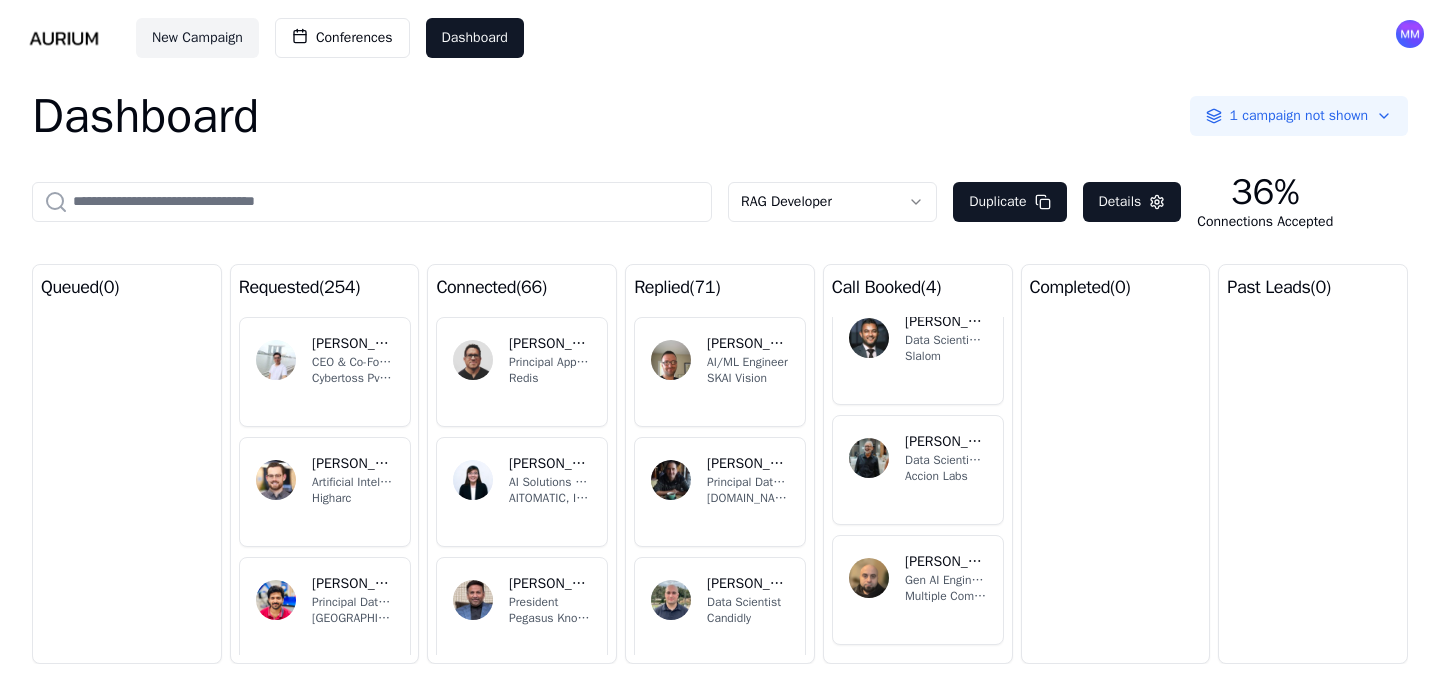 scroll, scrollTop: 0, scrollLeft: 0, axis: both 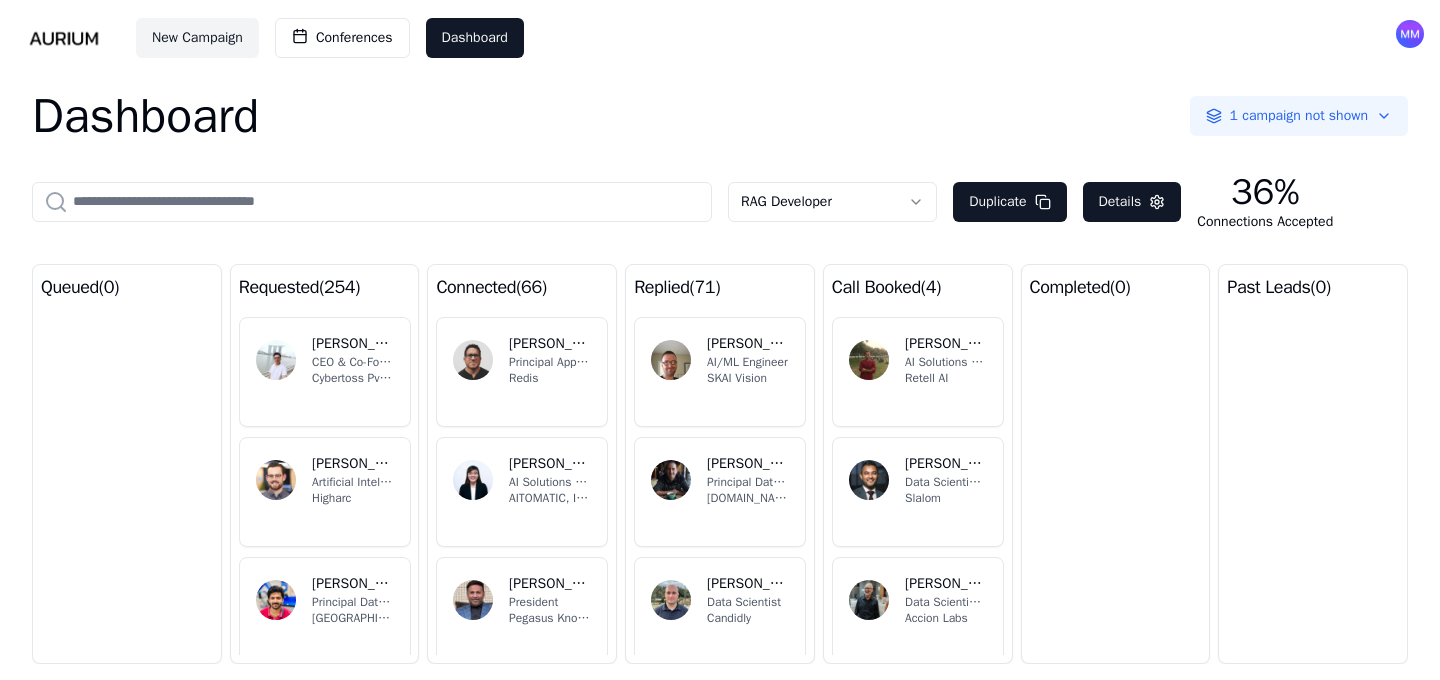 click on "New Campaign Conferences Dashboard Dashboard 1 campaign not shown RAG Developer Duplicate Details 36% Connections Accepted queued  ( 0 ) requested  ( 254 ) JE [PERSON_NAME], Software Engineer CEO & Co-Founder Cybertoss Pvt. Ltd. VR [PERSON_NAME] Artificial Intelligence Engineer Higharc PV [PERSON_NAME] Principal Data Scientist Khan Academy SP [PERSON_NAME], MBA PhD Principal Data Scientist, Applied AI [URL] MP [PERSON_NAME] Data Scientist and Quantitative Researcher ExodusPoint Capital Management, LP connected  ( 66 ) BS [PERSON_NAME] [PERSON_NAME] Principal Applied AI Engineer Redis QL [PERSON_NAME] Le AI Solutions Engineer AITOMATIC, Inc. SV [PERSON_NAME] President Pegasus Knowledge Solutions SN [PERSON_NAME] ([PERSON_NAME]) Niu AI Research Engineer Synthesize Bio KS [PERSON_NAME] DataScientist Ideas2IT Technologies replied  ( 71 ) EO [PERSON_NAME]/ML Engineer SKAI Vision AY [PERSON_NAME] [PERSON_NAME] Principal Data Scientist [DOMAIN_NAME] BP [PERSON_NAME] Data Scientist Candidly AG [PERSON_NAME] Director FG" at bounding box center [720, 340] 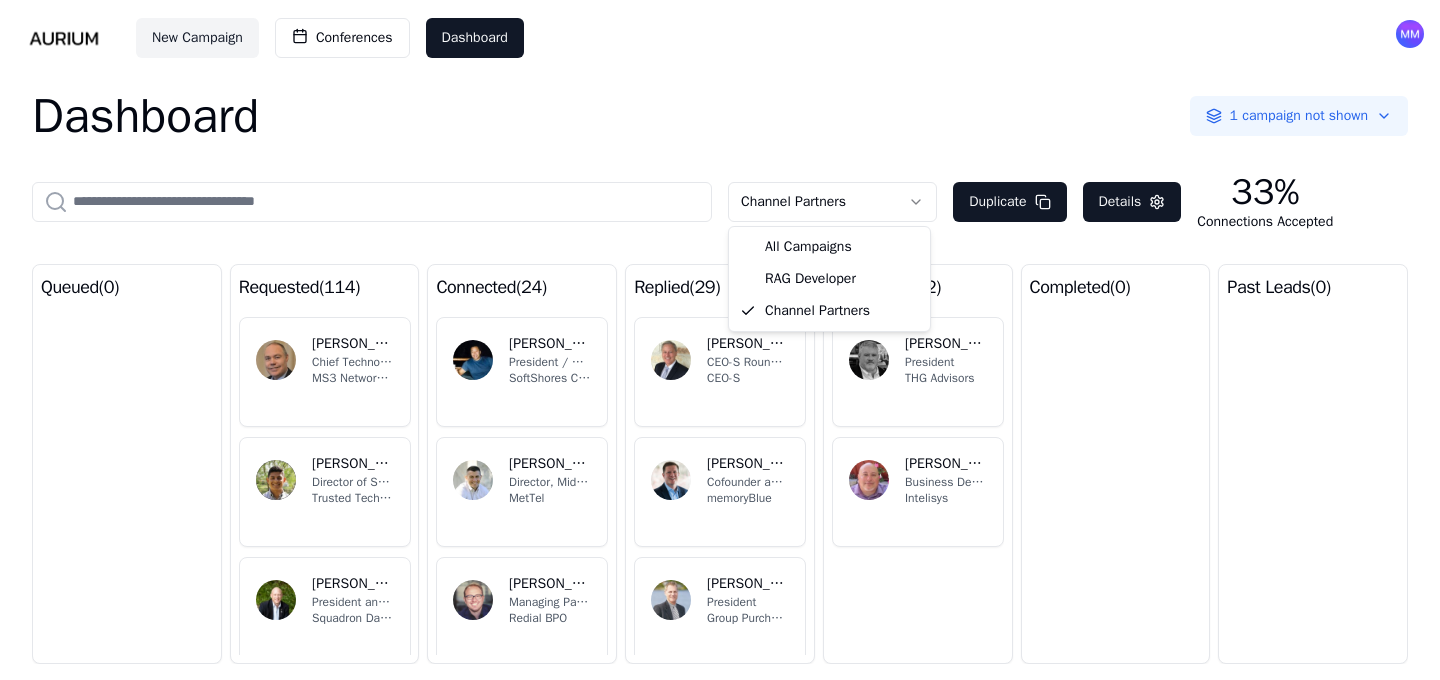 click on "New Campaign Conferences Dashboard Dashboard 1 campaign not shown Channel Partners Duplicate Details 33% Connections Accepted queued  ( 0 ) requested  ( 114 ) CT [PERSON_NAME] Chief Technology Officer MS3 Networks Limited JR [PERSON_NAME] Director of Sales - Cloud Solutions (Microsoft 365 & Azure) Trusted Tech Team [PERSON_NAME] President and CEO Squadron Data, Inc. MW [PERSON_NAME] Chief Executive Officer enablementdojo PC [PERSON_NAME] Founder Perpeta connected  ( 24 ) ON [PERSON_NAME] President / CEO SoftShores Corporation BS [PERSON_NAME] Director, Midwest Channel Sales [PERSON_NAME] [PERSON_NAME] Managing Partner Redial BPO AW [PERSON_NAME] Vice President [PERSON_NAME] Telecom DH [PERSON_NAME] Chief Executive Officer / Exective Coach PresumeNothing replied  ( 29 ) KR [PERSON_NAME] CEO-S Round Table CEO-S CC [PERSON_NAME] Cofounder and Managing Partner memoryBlue SC [PERSON_NAME] President Group Purchasing Resources [PERSON_NAME] [PERSON_NAME] Chief Executive Officer NEXGEN Virtual Office [PERSON_NAME] Managing Regional Partner   ( 2 )" at bounding box center [720, 340] 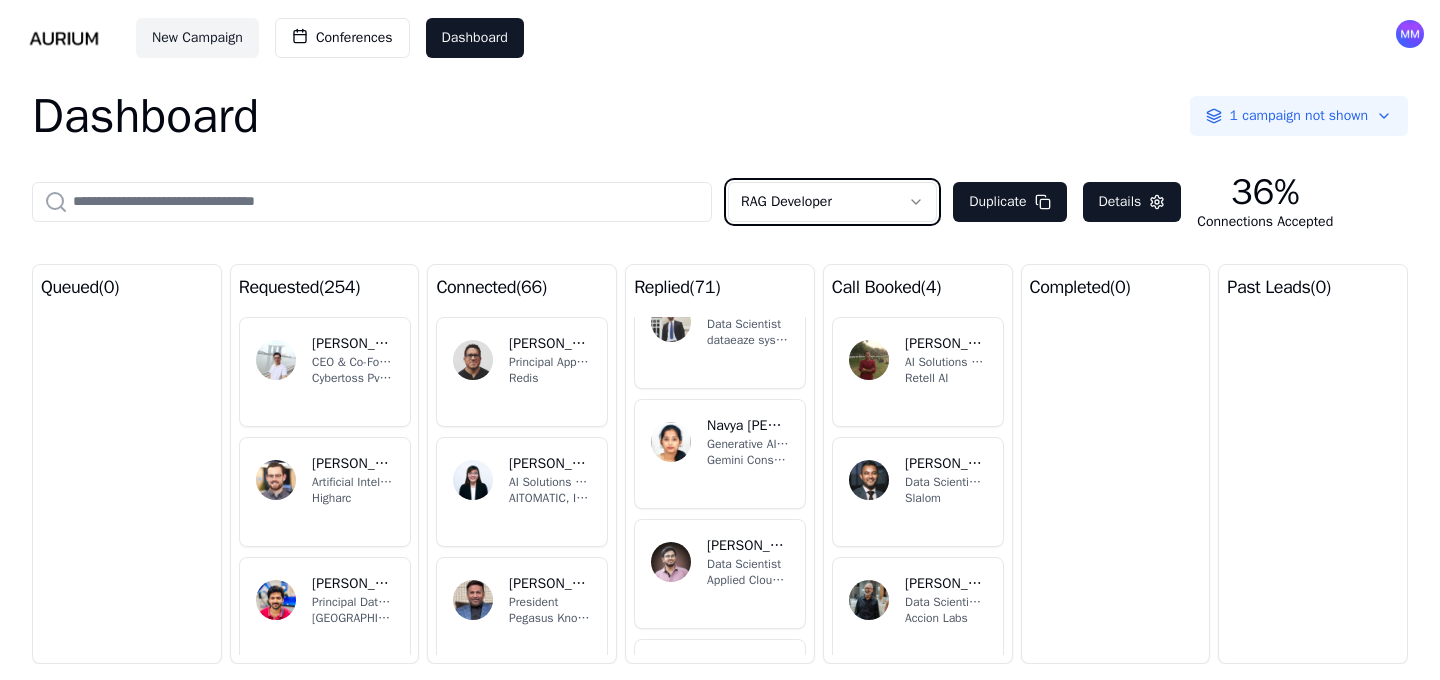 scroll, scrollTop: 1970, scrollLeft: 0, axis: vertical 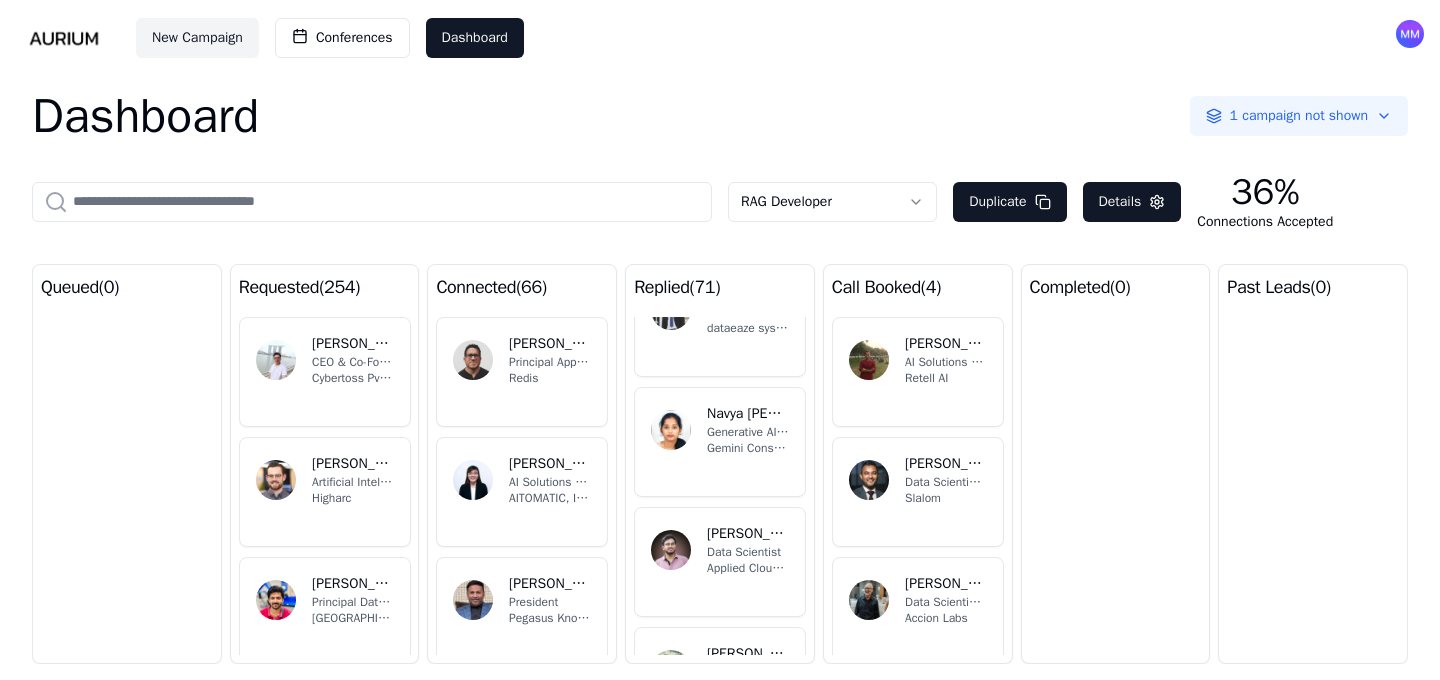 click at bounding box center [372, 202] 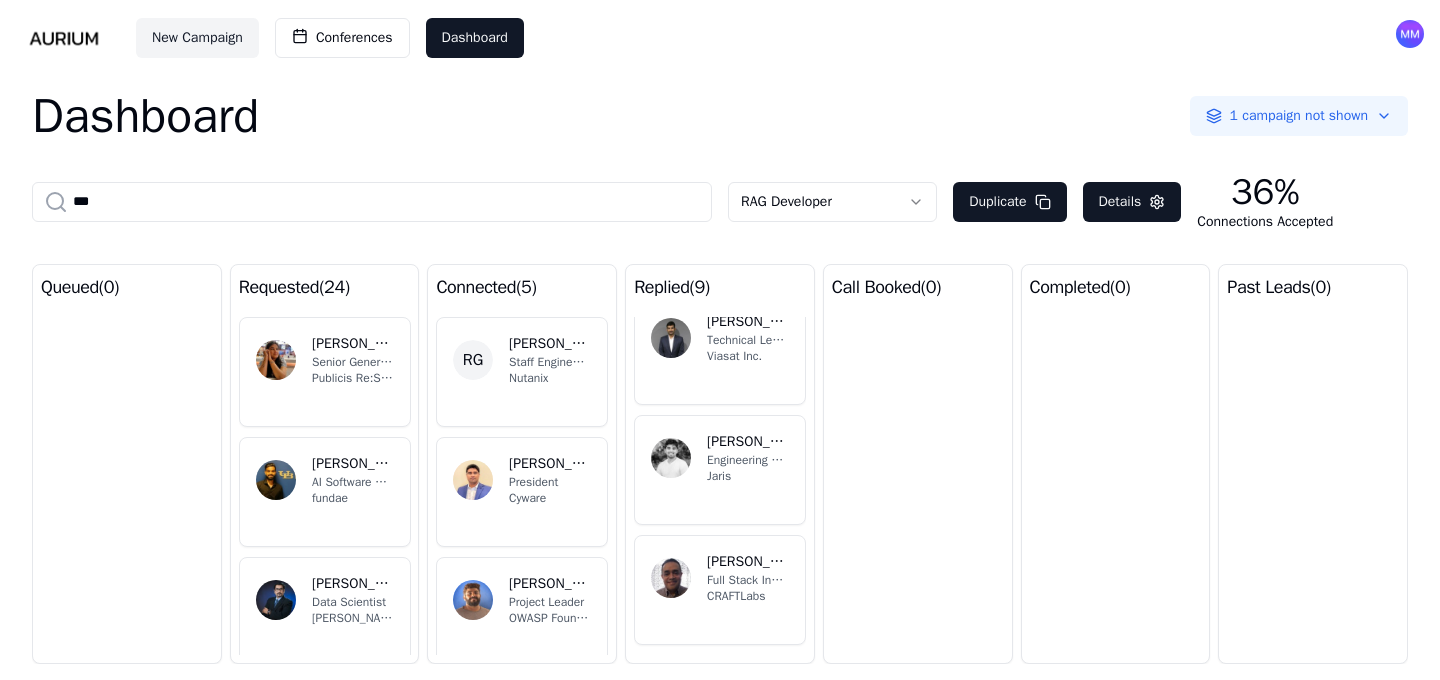scroll, scrollTop: 0, scrollLeft: 0, axis: both 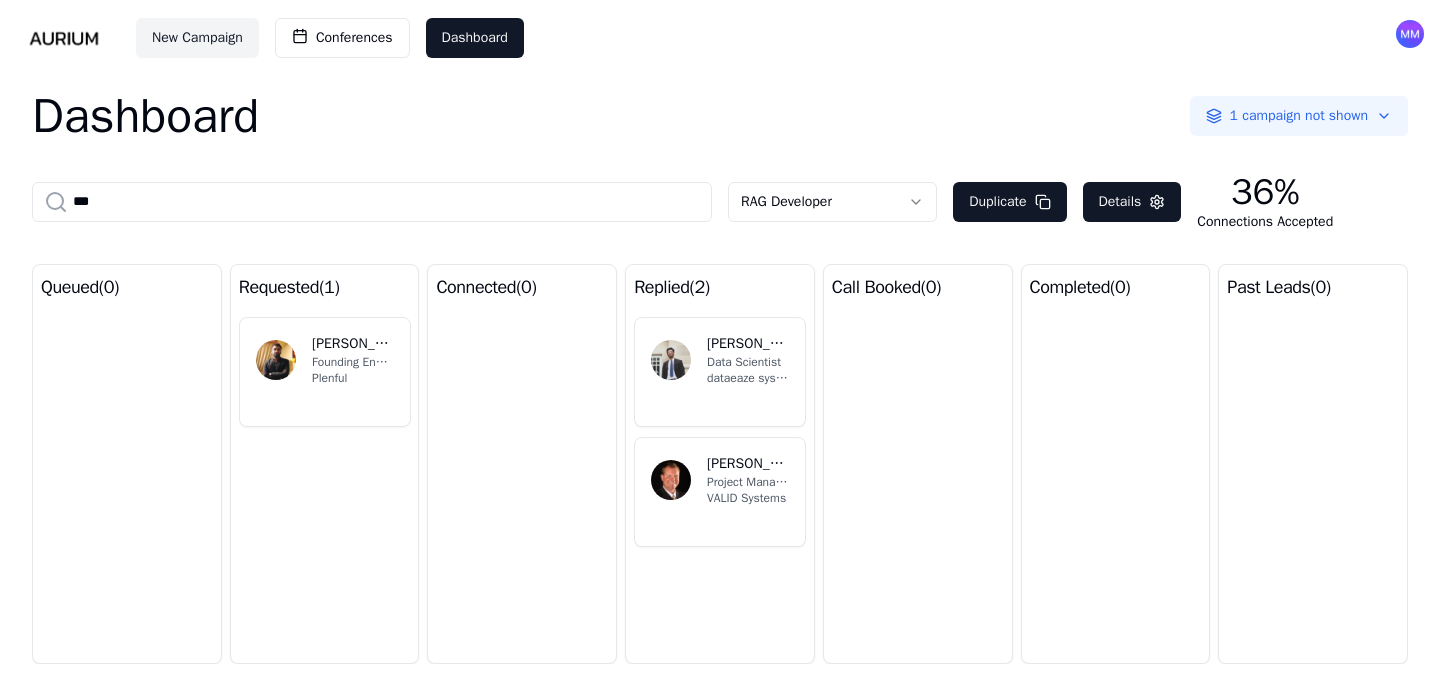 type on "***" 